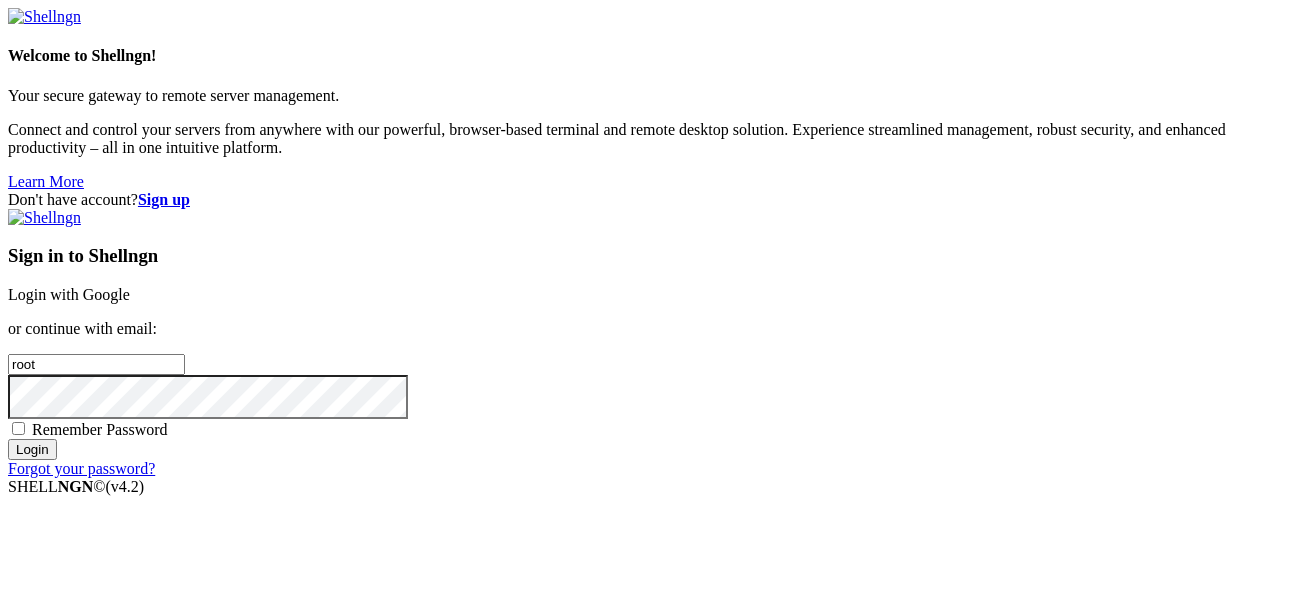 scroll, scrollTop: 0, scrollLeft: 0, axis: both 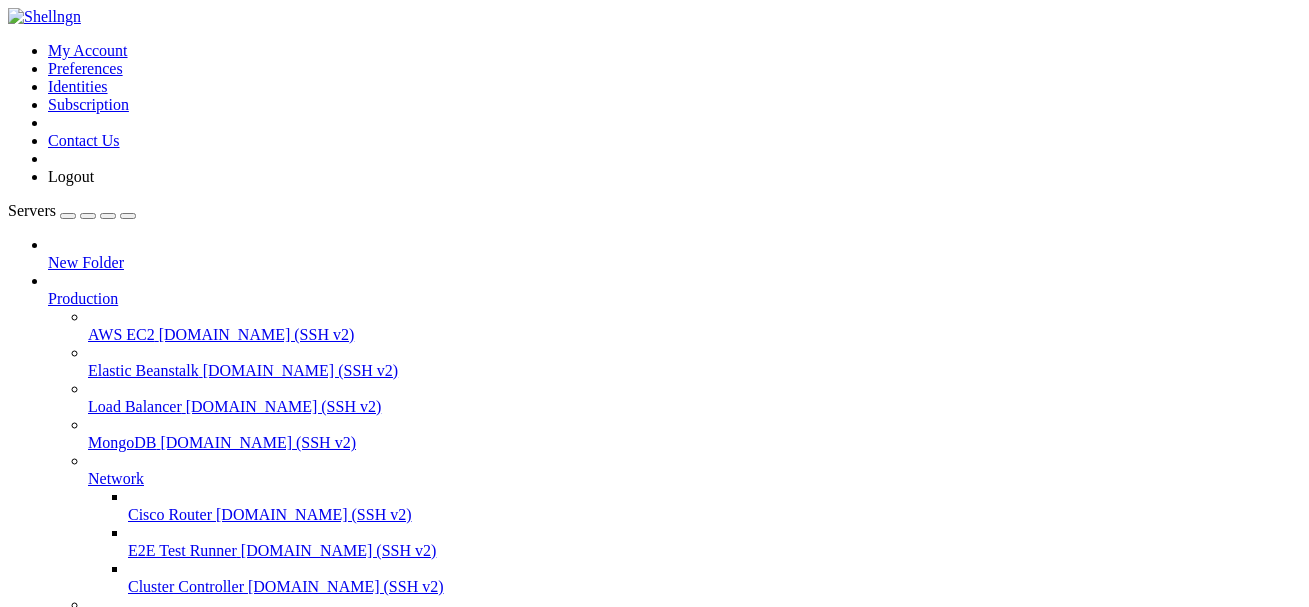 click on "Delete" at bounding box center (69, 1050) 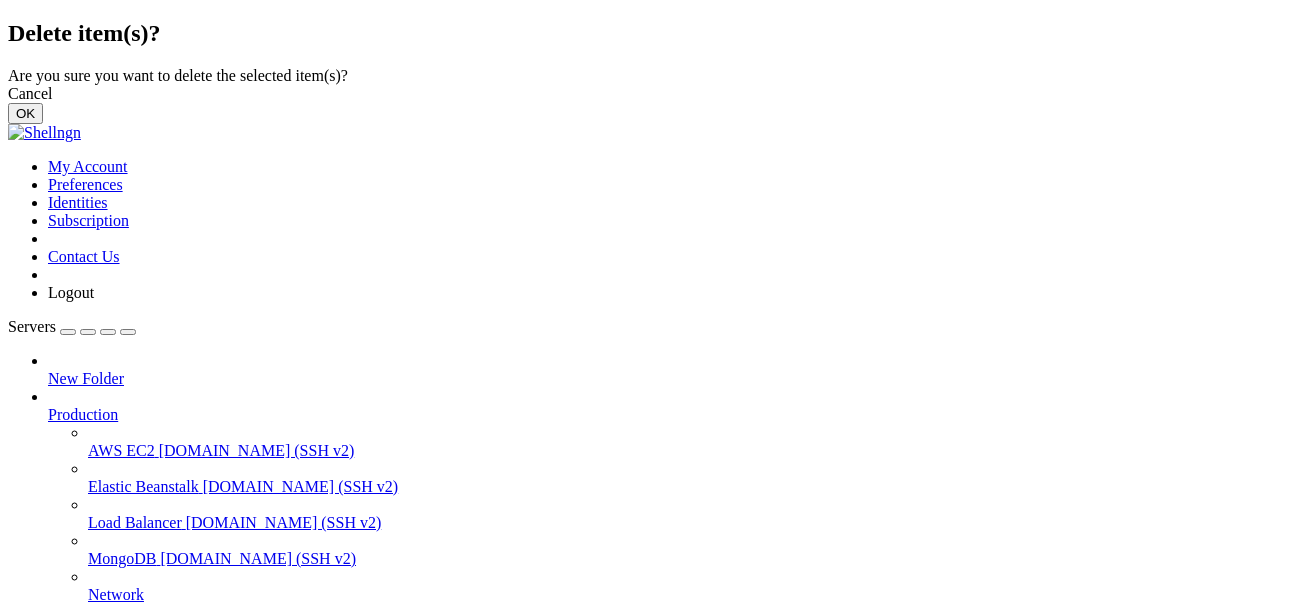 click on "OK" at bounding box center [25, 113] 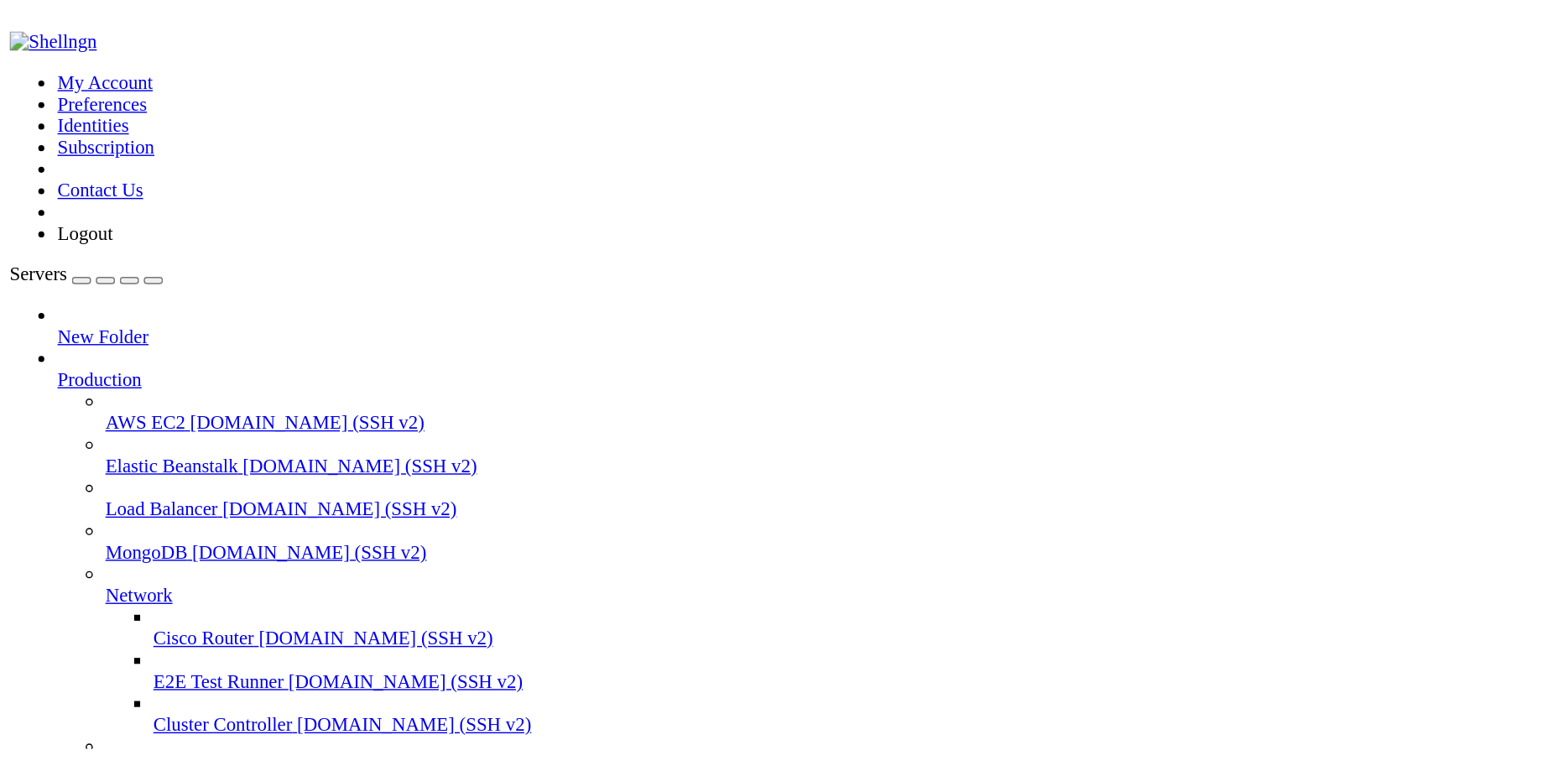 scroll, scrollTop: 212, scrollLeft: 0, axis: vertical 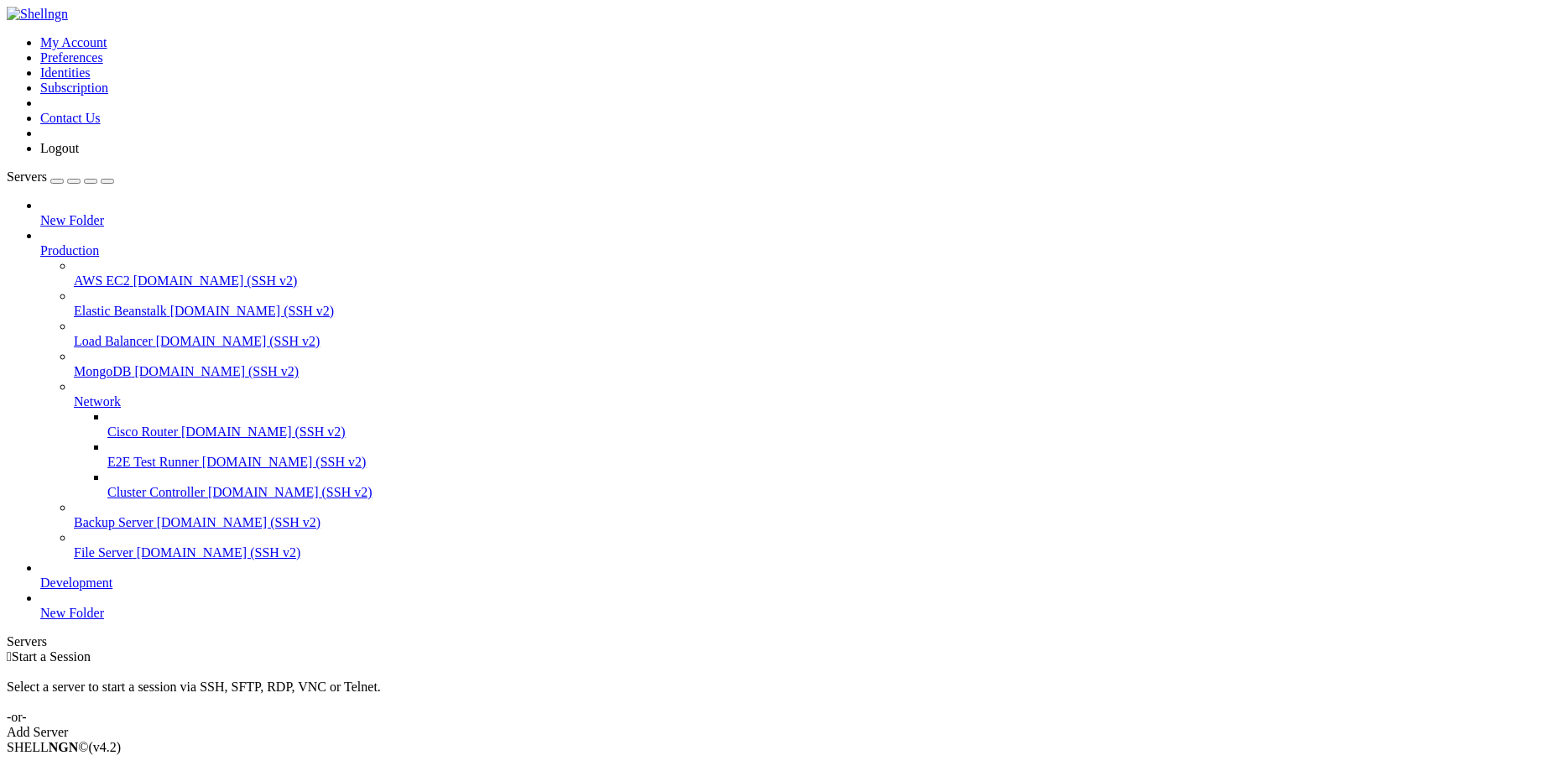 click on "Add Server" at bounding box center [784, 732] 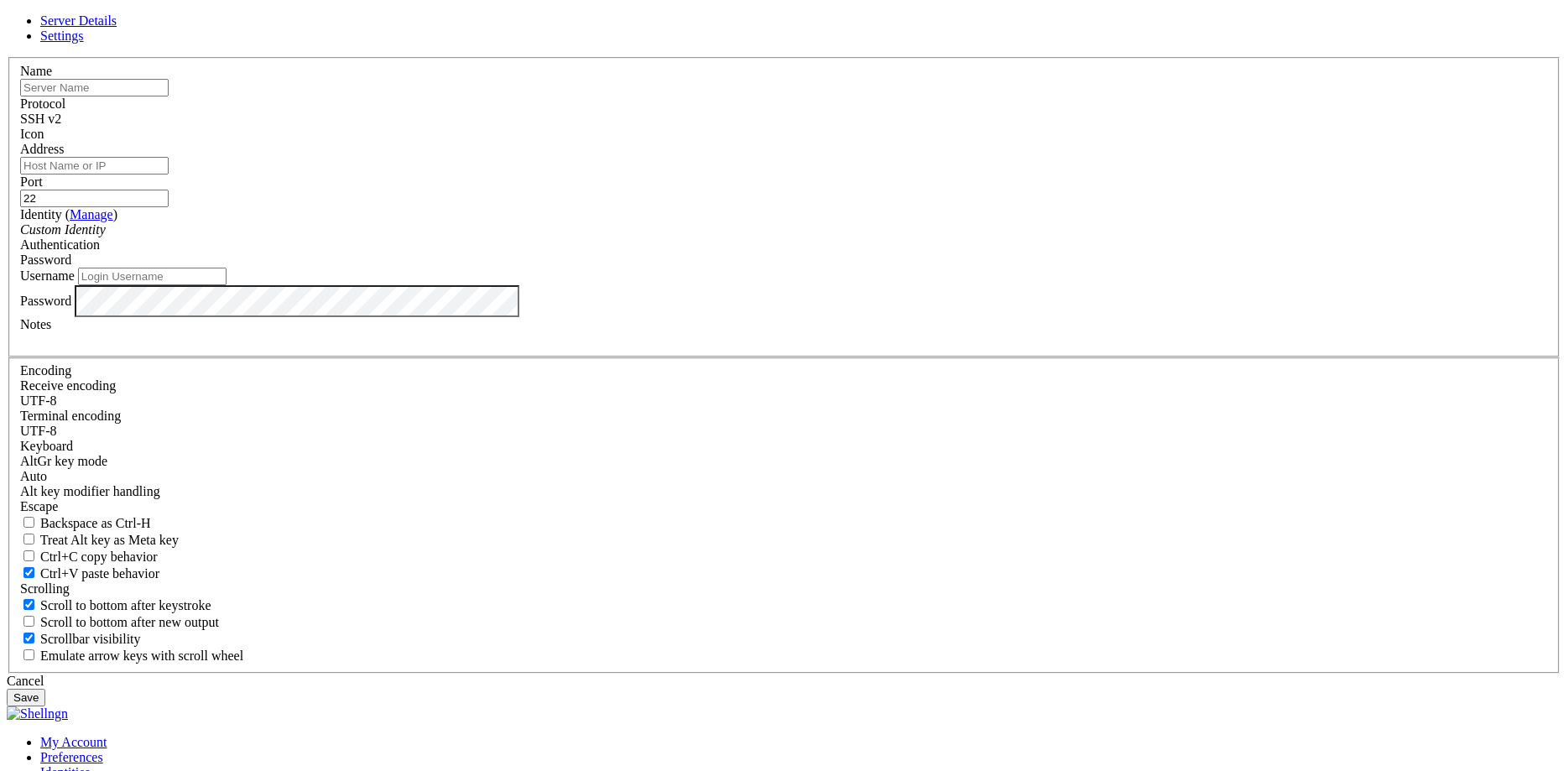 click at bounding box center (94, 87) 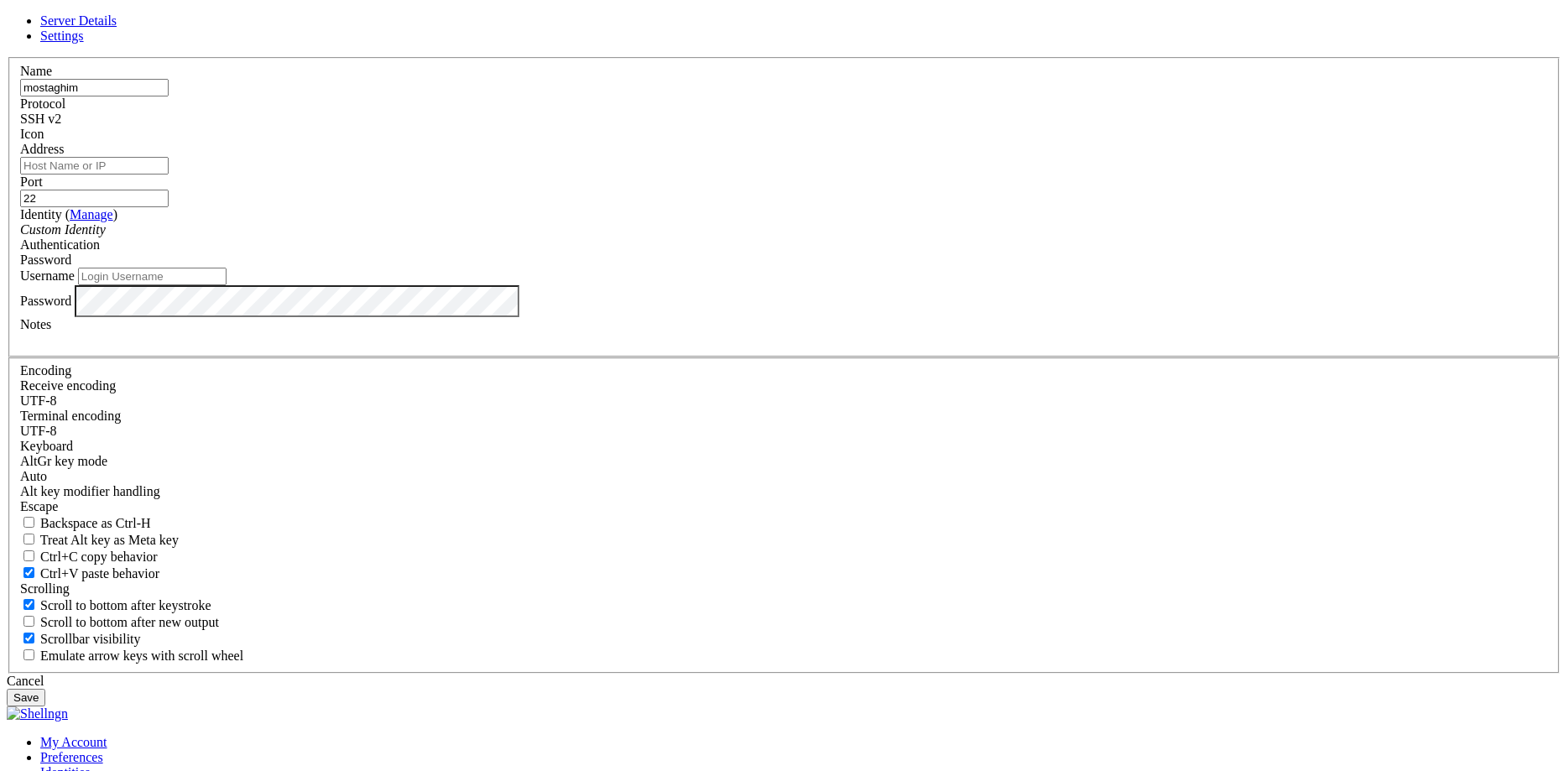 type on "mostaghim" 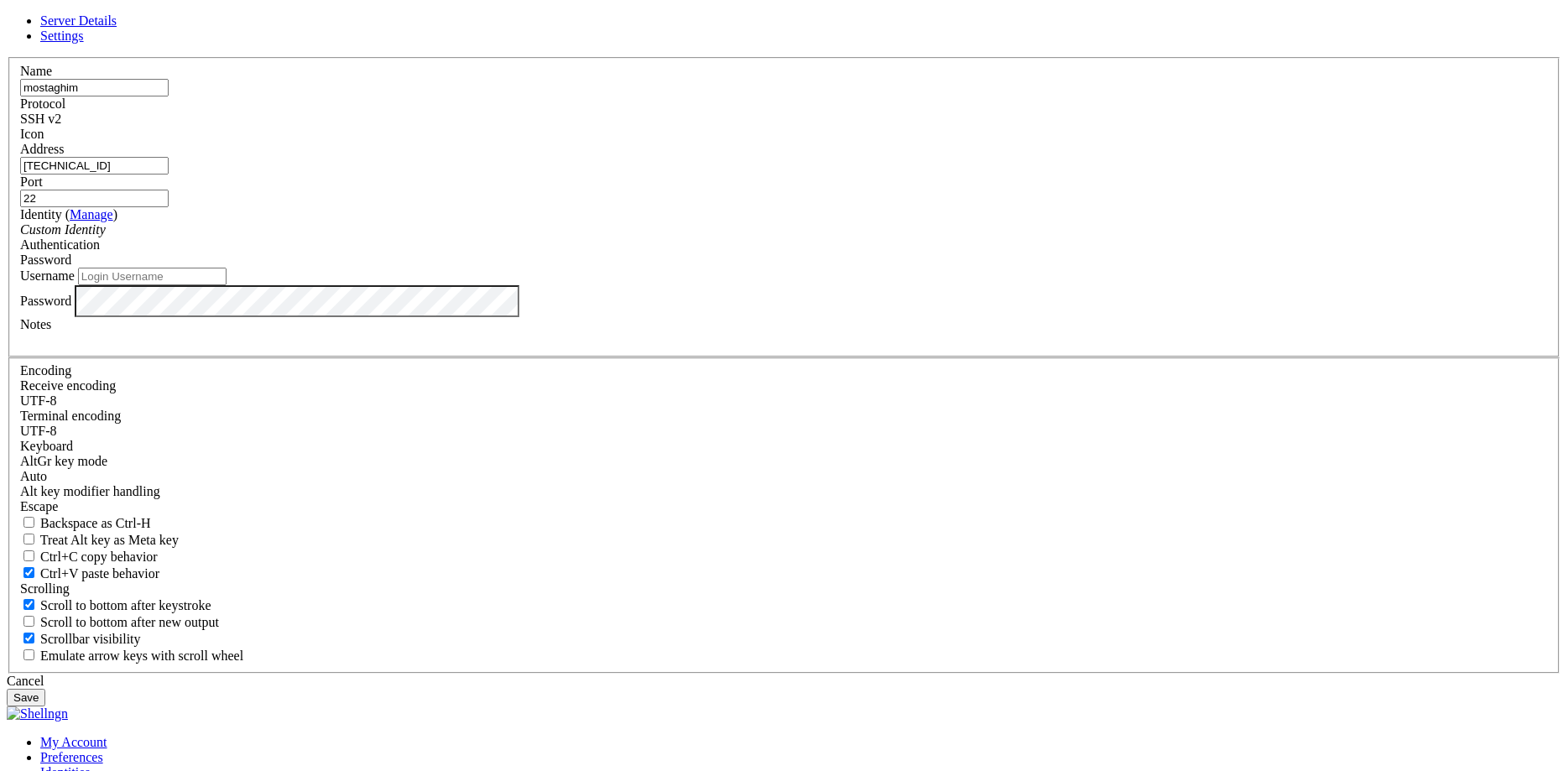 type on "[TECHNICAL_ID]" 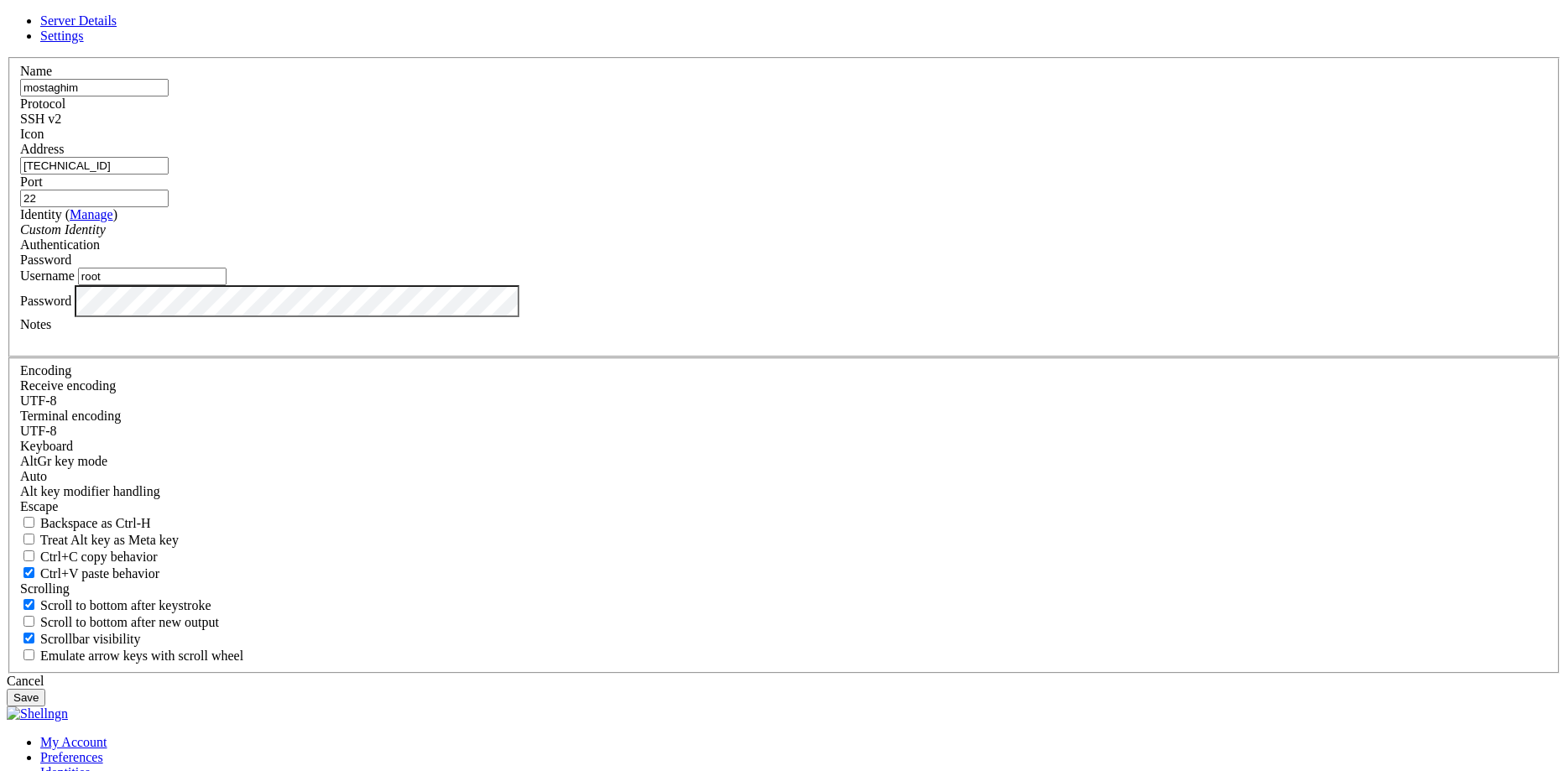 type on "root" 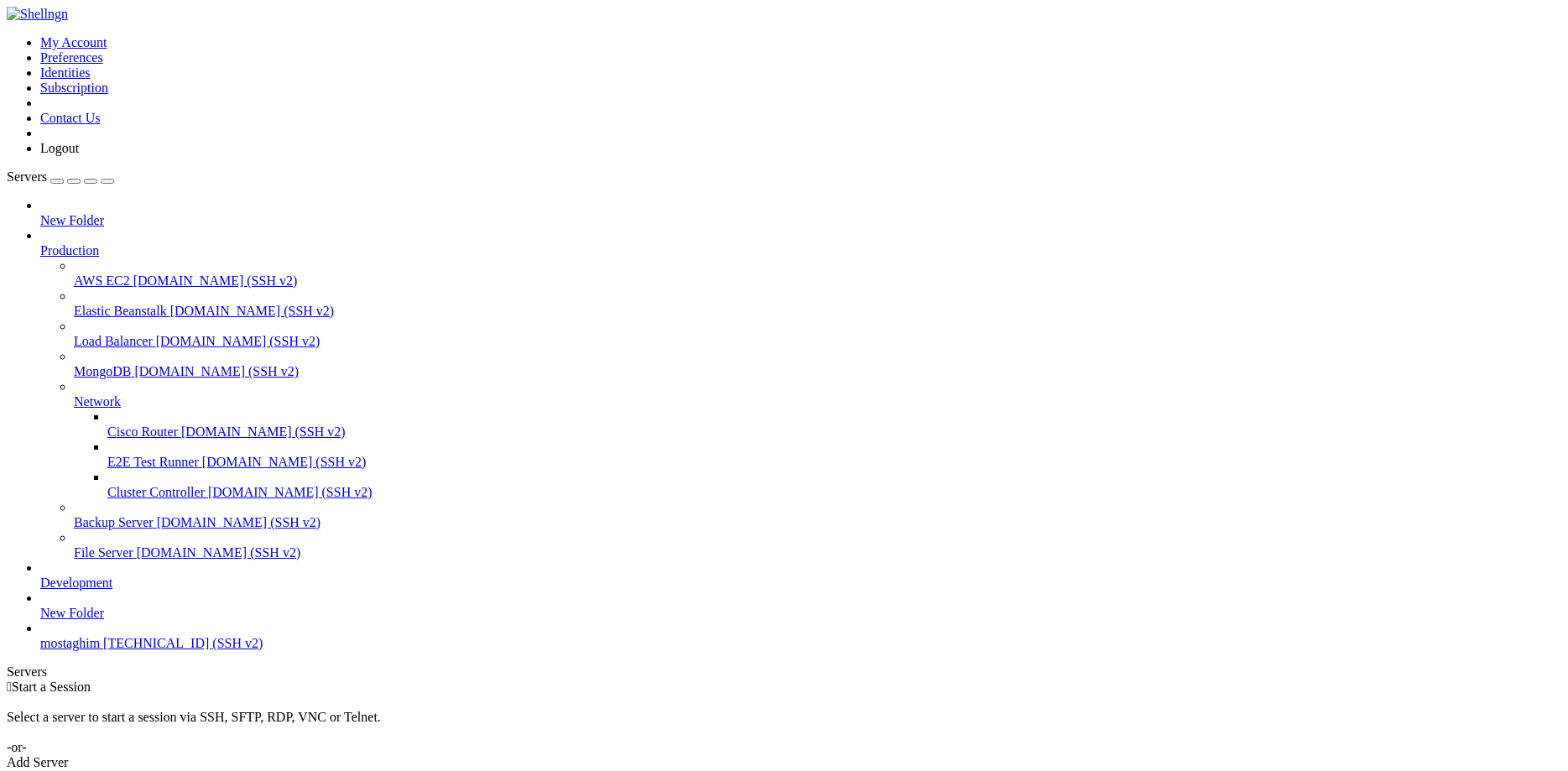 click on "[TECHNICAL_ID] (SSH v2)" at bounding box center [183, 643] 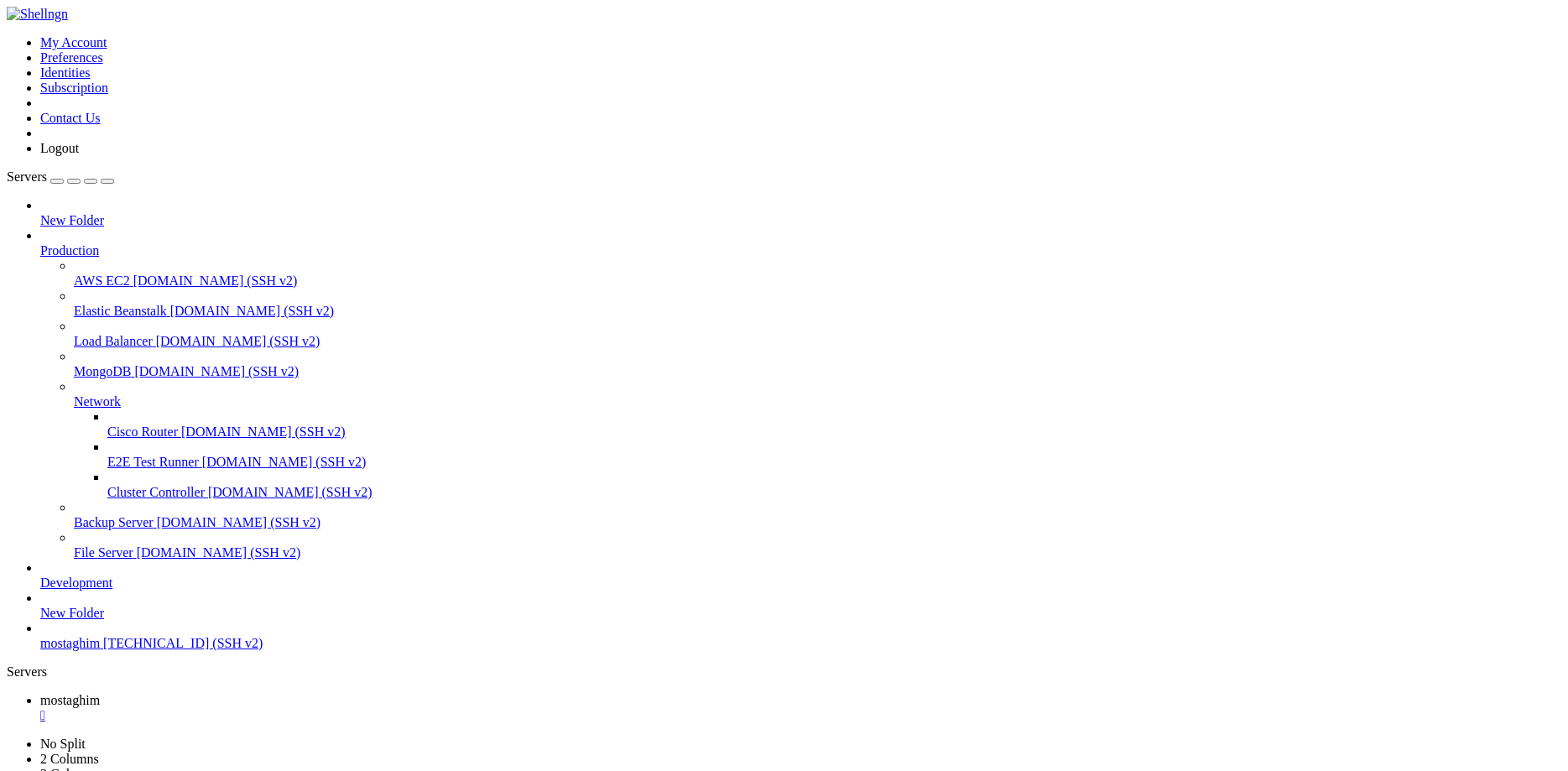 scroll, scrollTop: 0, scrollLeft: 0, axis: both 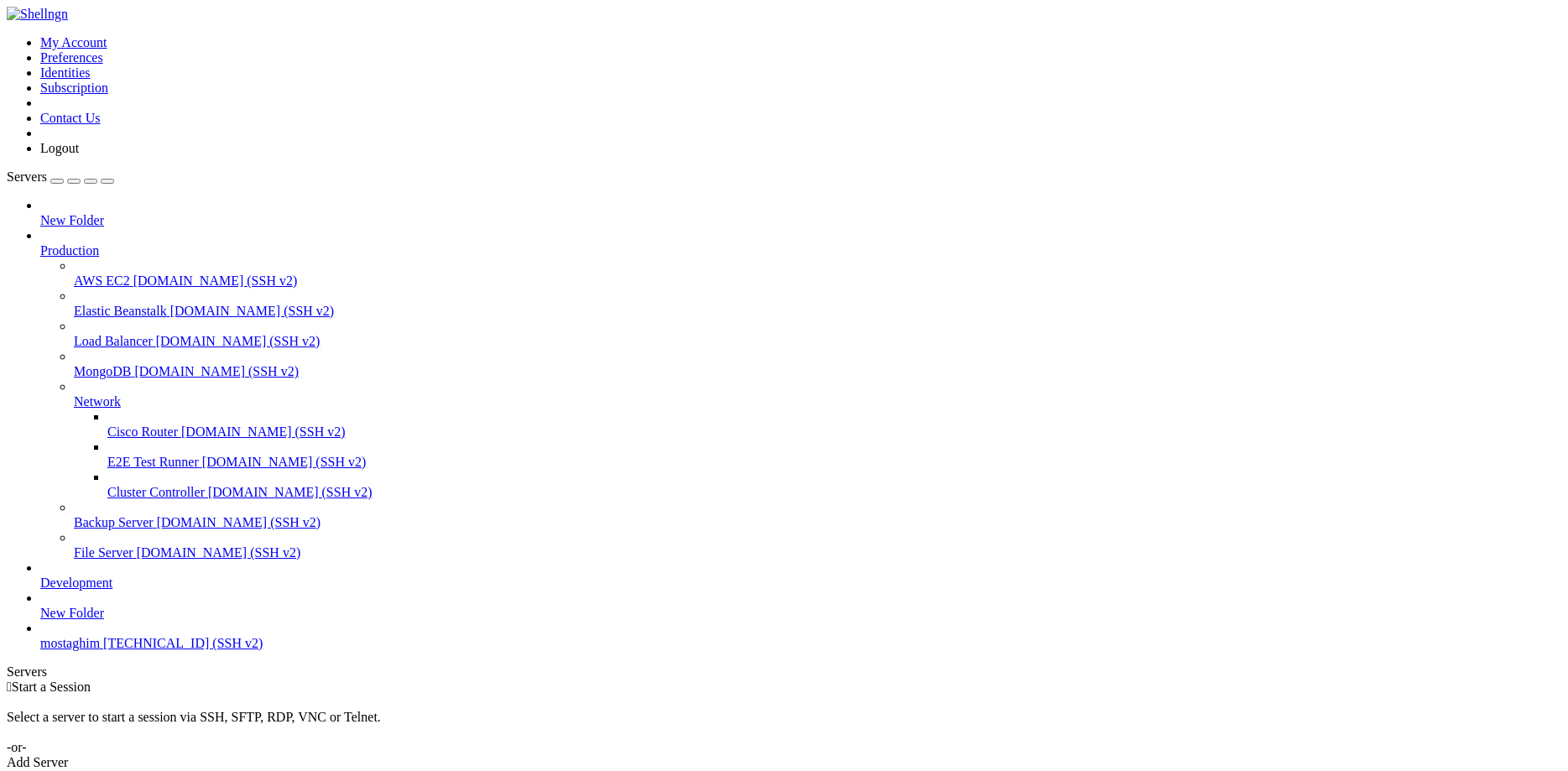 click on "mostaghim" at bounding box center (70, 643) 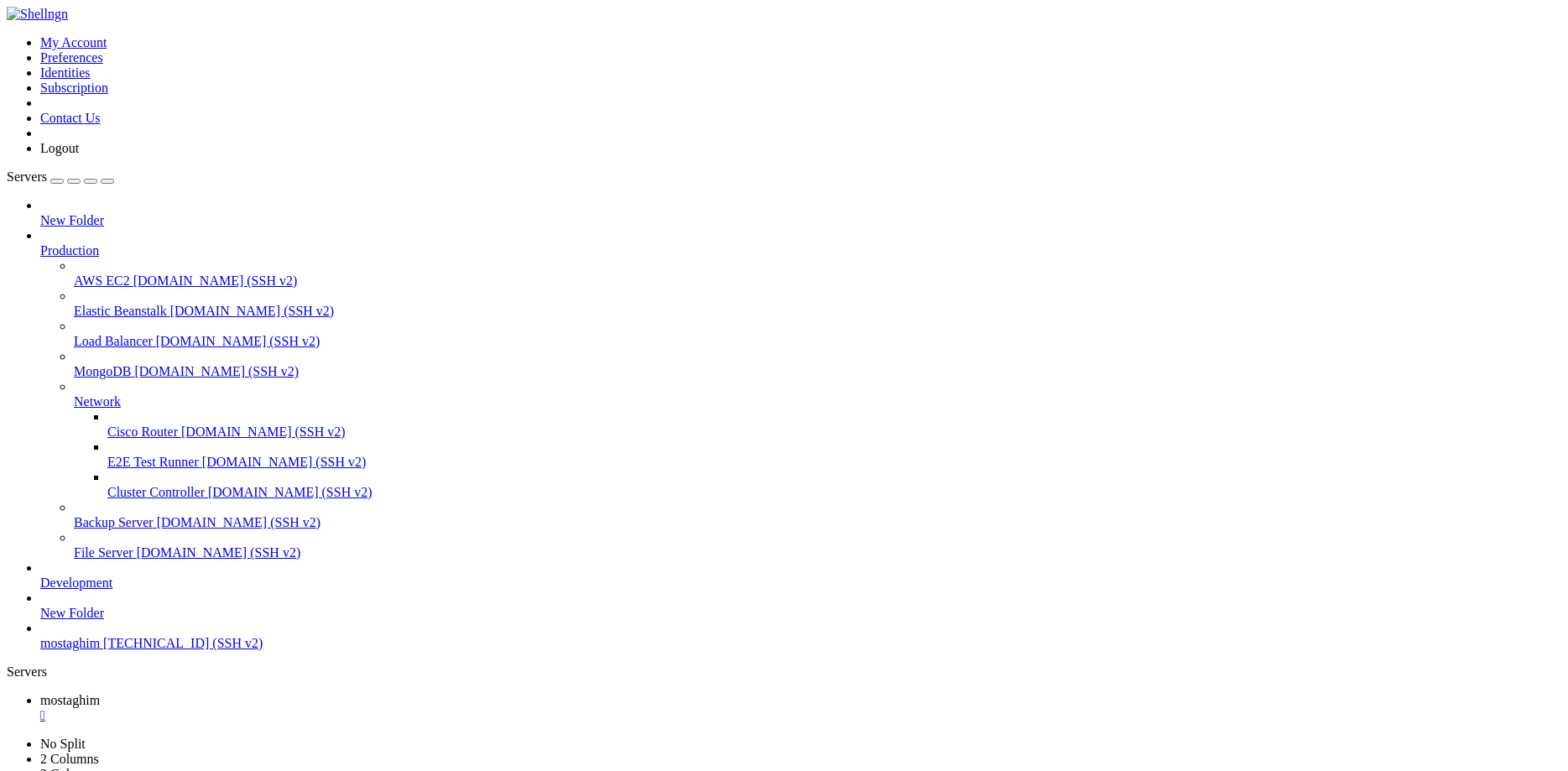 scroll, scrollTop: 0, scrollLeft: 0, axis: both 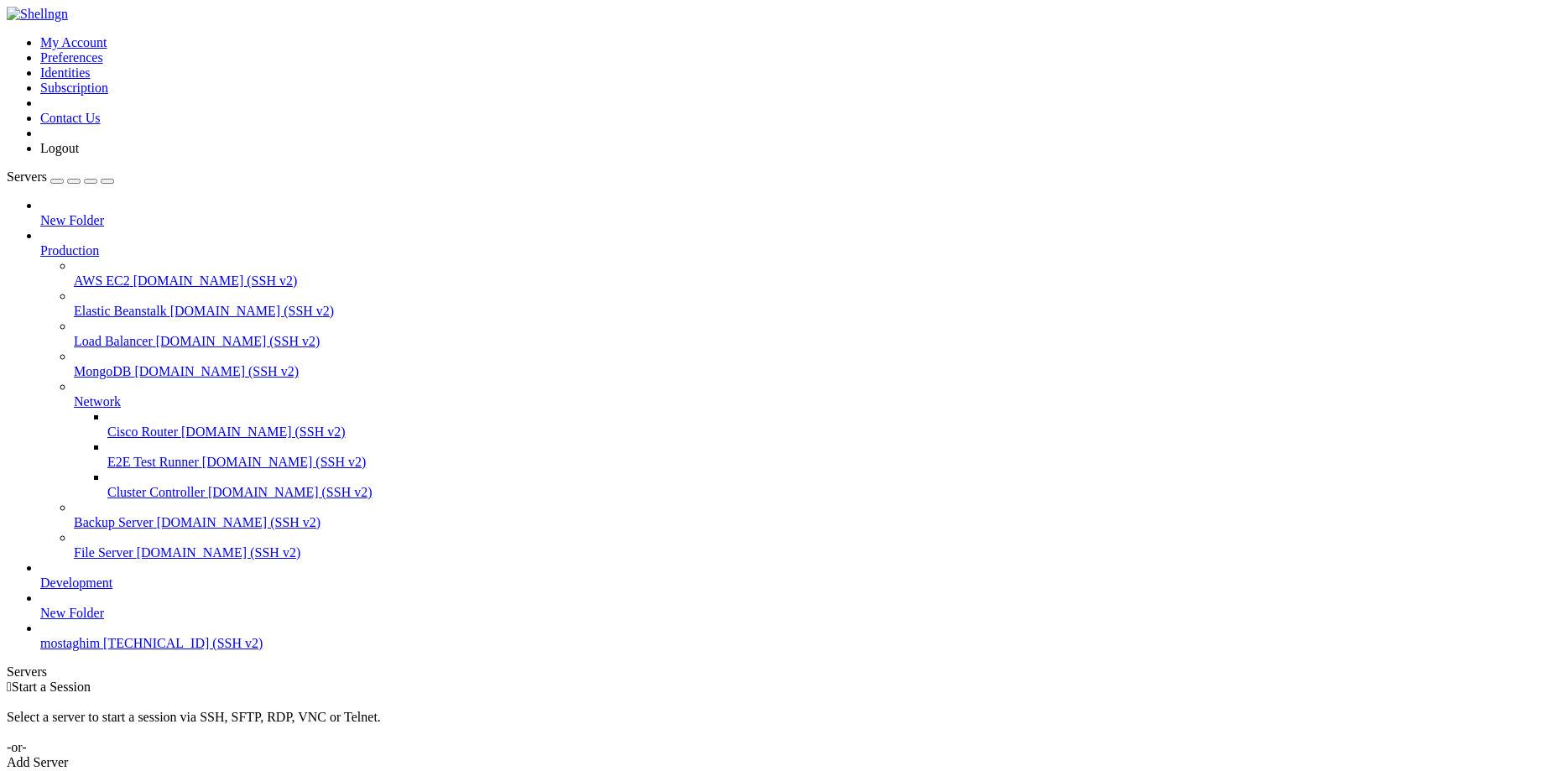 click on "[TECHNICAL_ID] (SSH v2)" at bounding box center [183, 643] 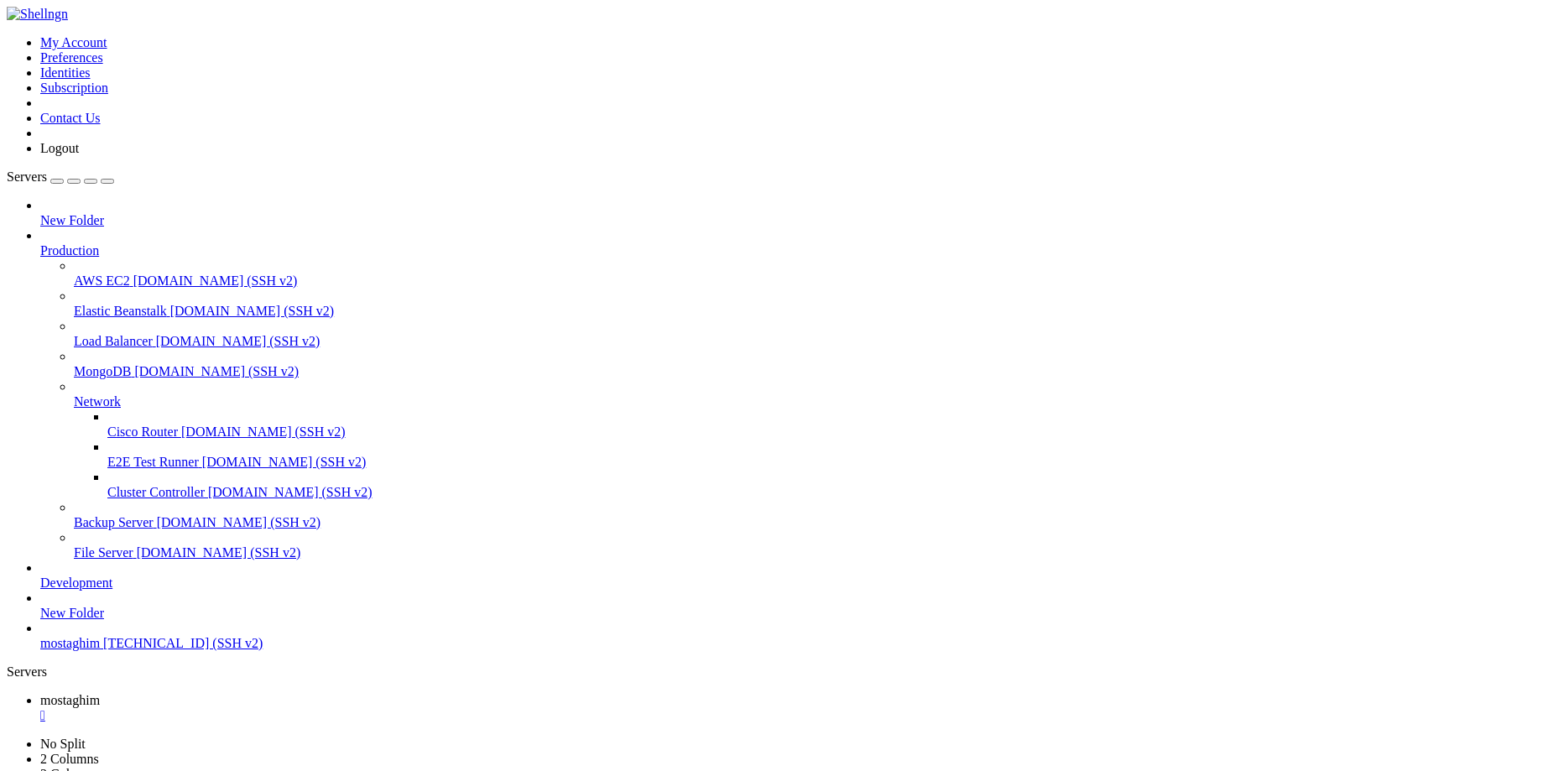 scroll, scrollTop: 0, scrollLeft: 0, axis: both 